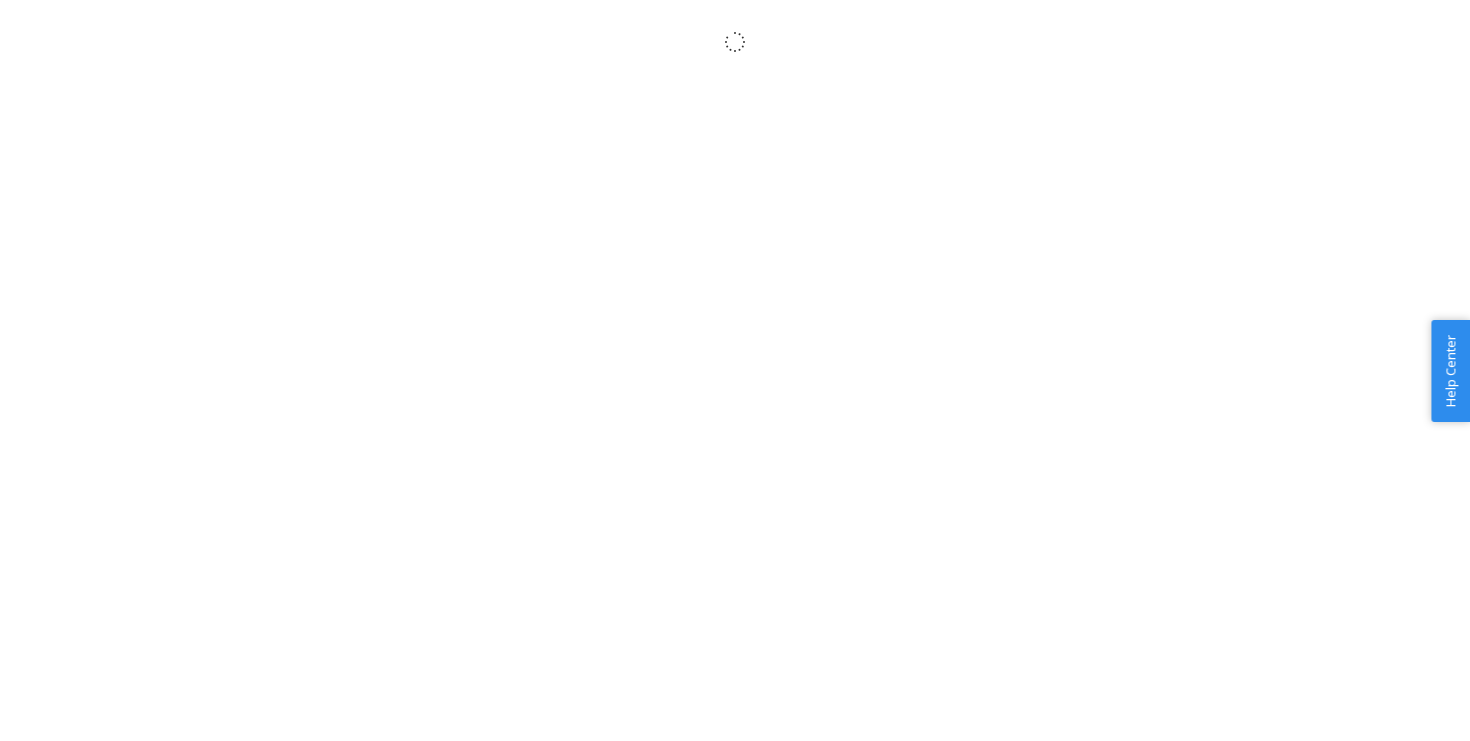 scroll, scrollTop: 0, scrollLeft: 0, axis: both 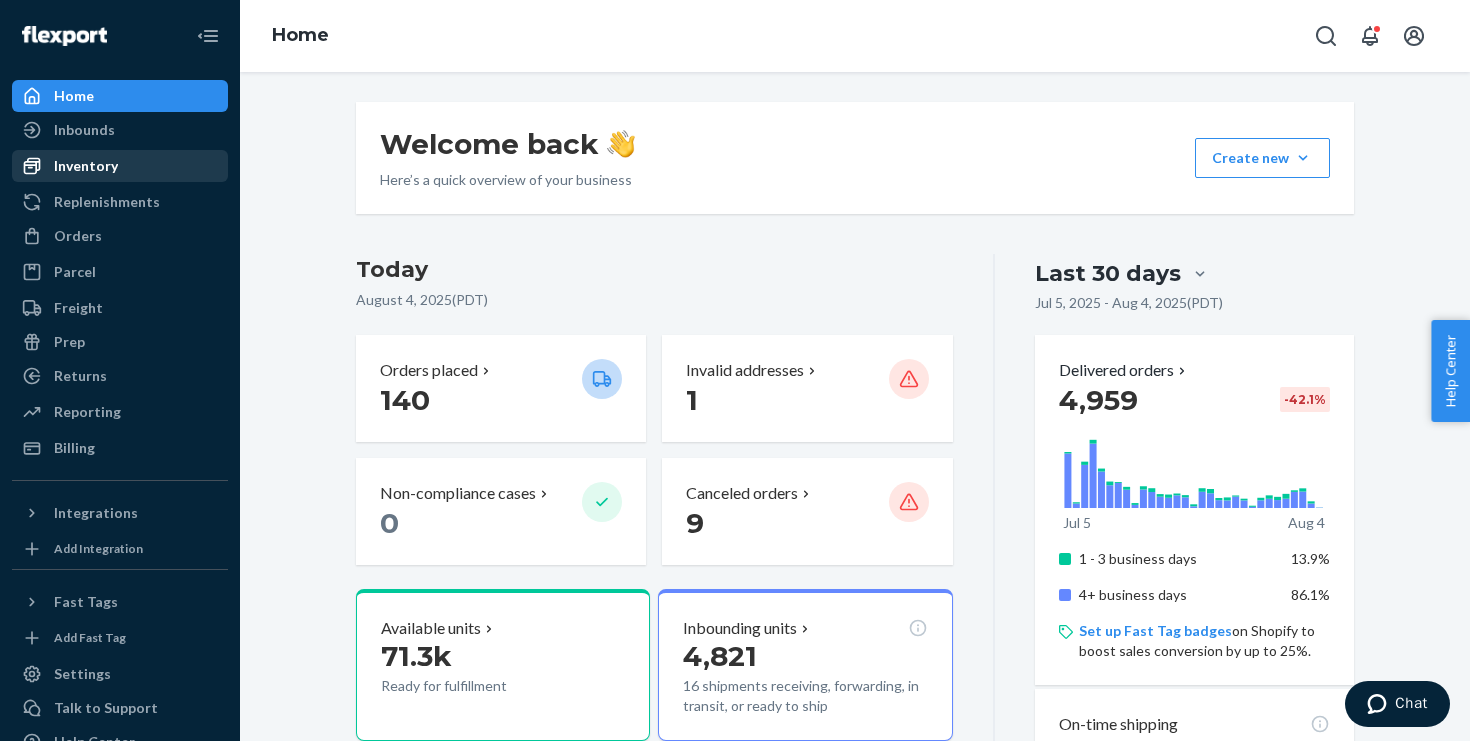 click on "Inventory" at bounding box center (86, 166) 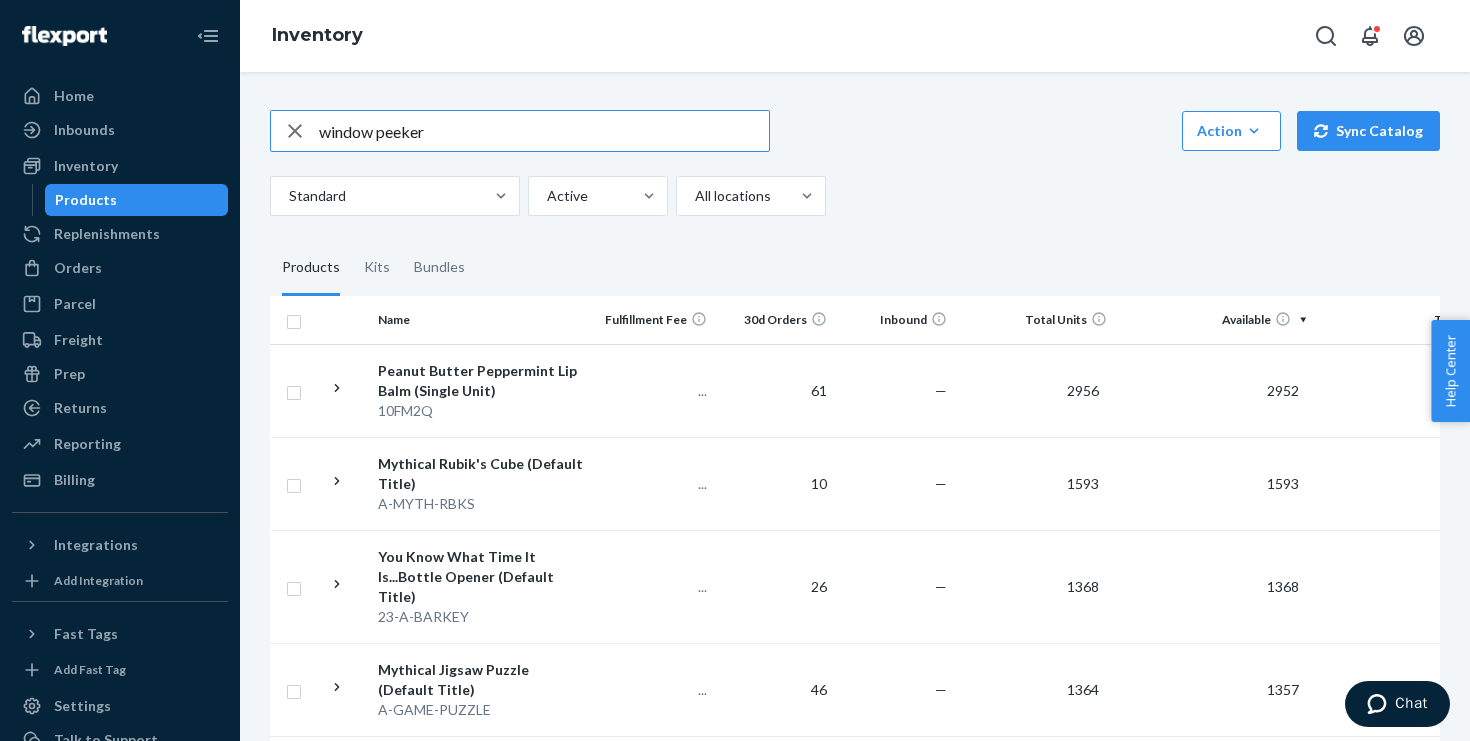 type on "window peeker" 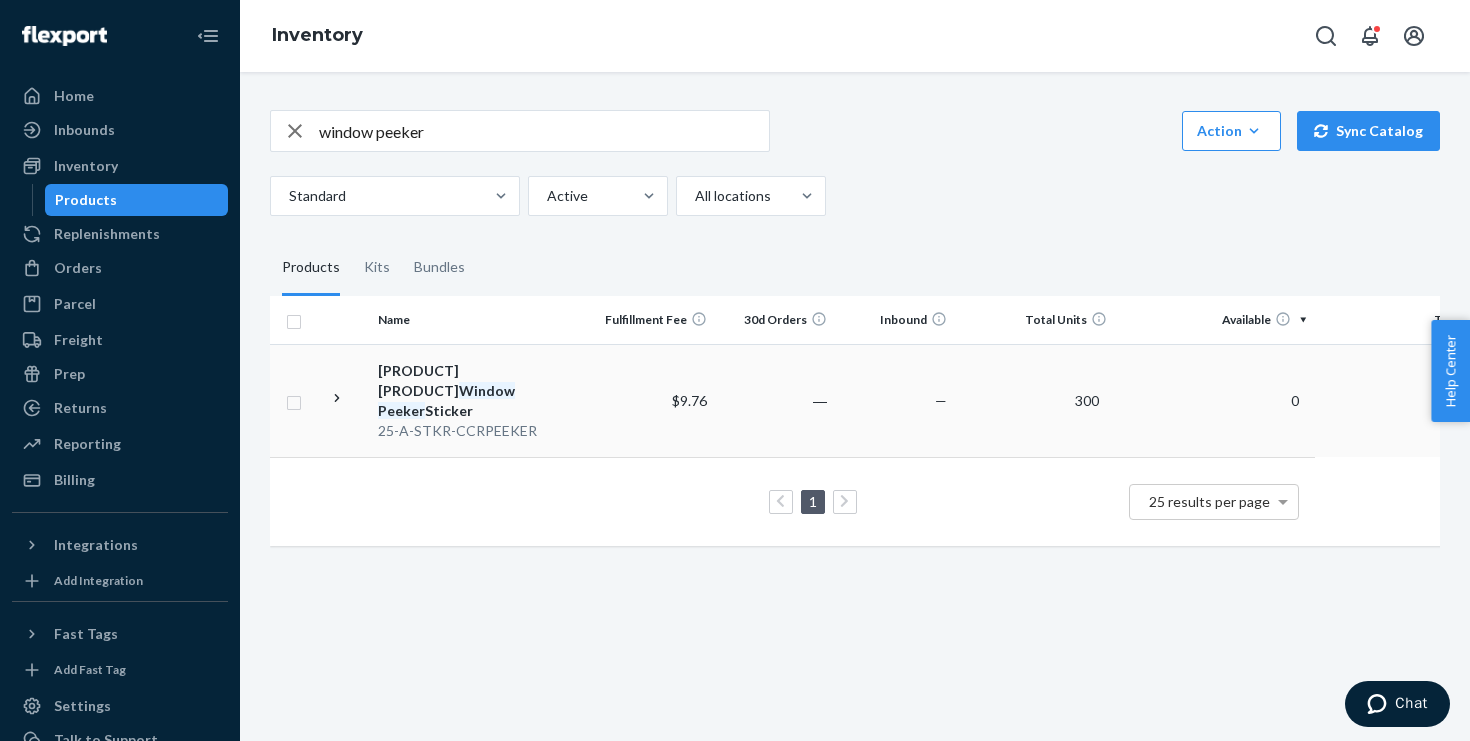 click on "[PRODUCT] [PRODUCT] [PRODUCT] [PRODUCT]" at bounding box center (482, 391) 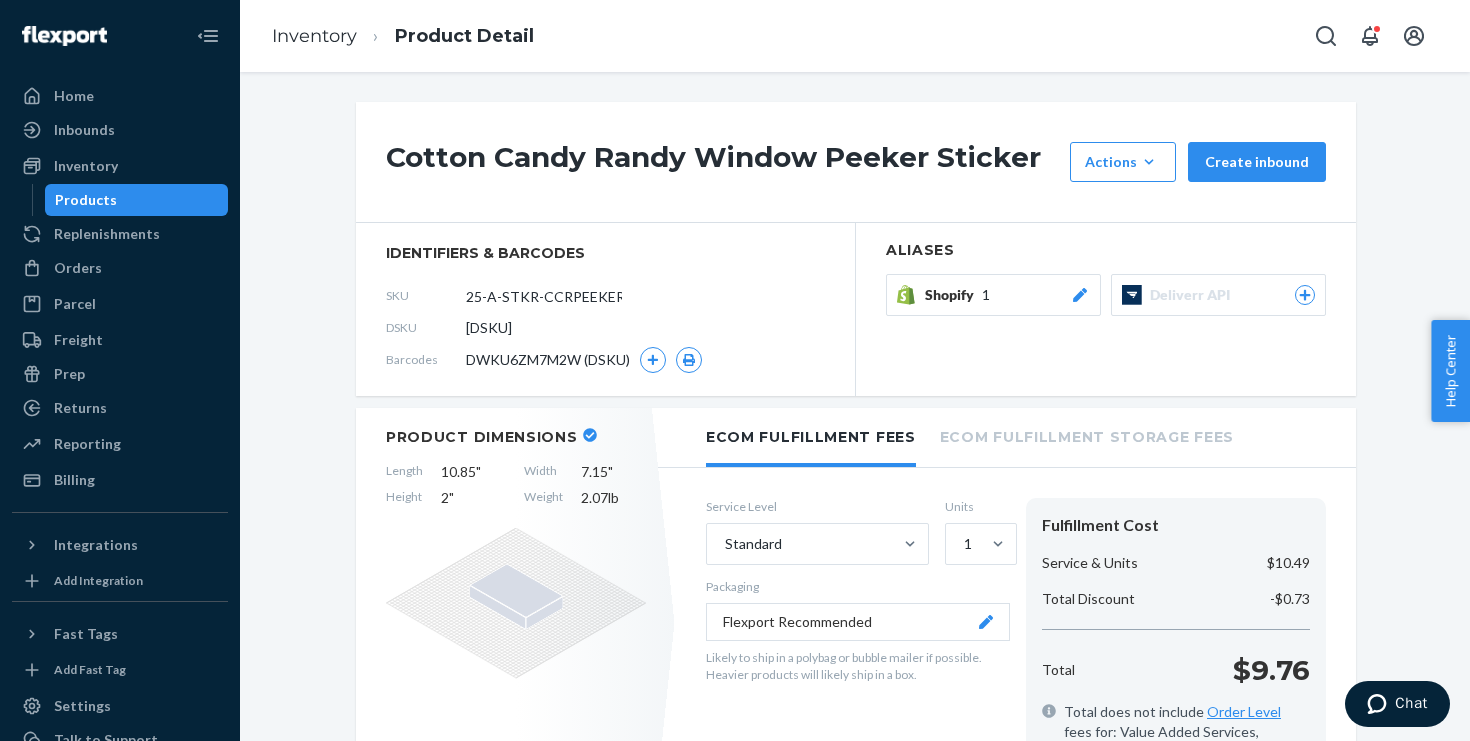 scroll, scrollTop: 137, scrollLeft: 0, axis: vertical 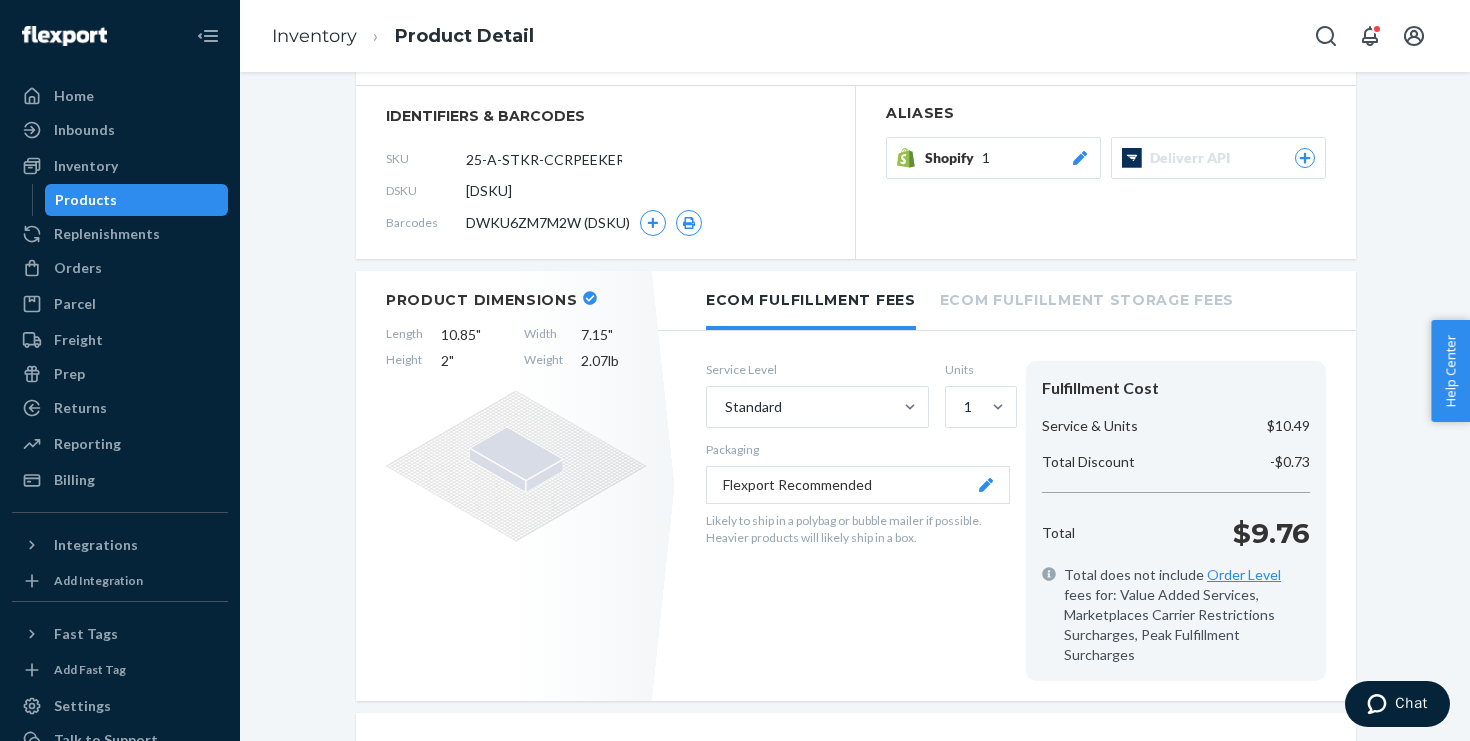click on "Service Level Standard Units 1 Packaging Flexport Recommended Likely to ship in a polybag or bubble mailer if possible. Heavier products will likely ship in a box. Fulfillment Cost Service & Units [PRICE] Total Discount [PRICE] Total [PRICE] Total does not include Order Level fees for: Value Added Services, Marketplaces Carrier Restrictions Surcharges, Peak Fulfillment Surcharges" at bounding box center [1016, 521] 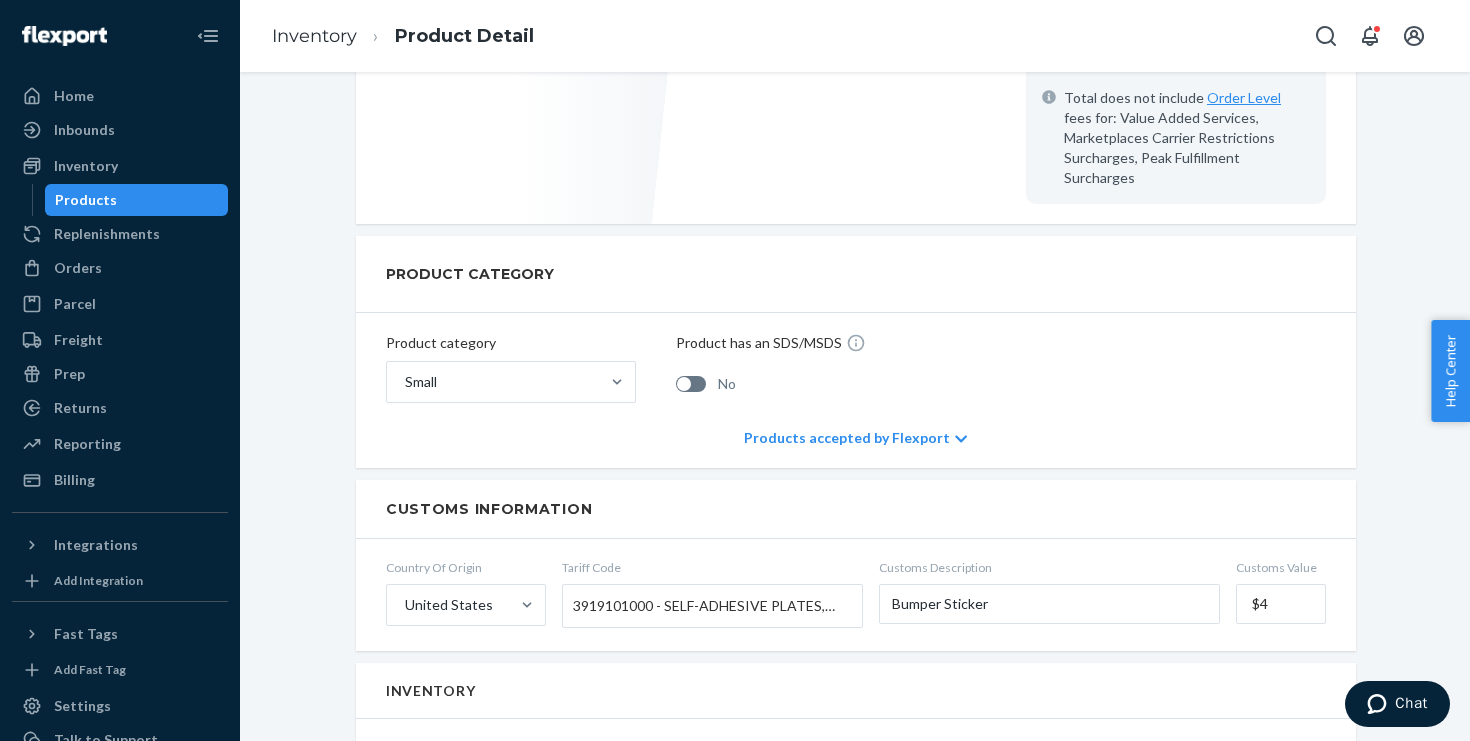 scroll, scrollTop: 1011, scrollLeft: 0, axis: vertical 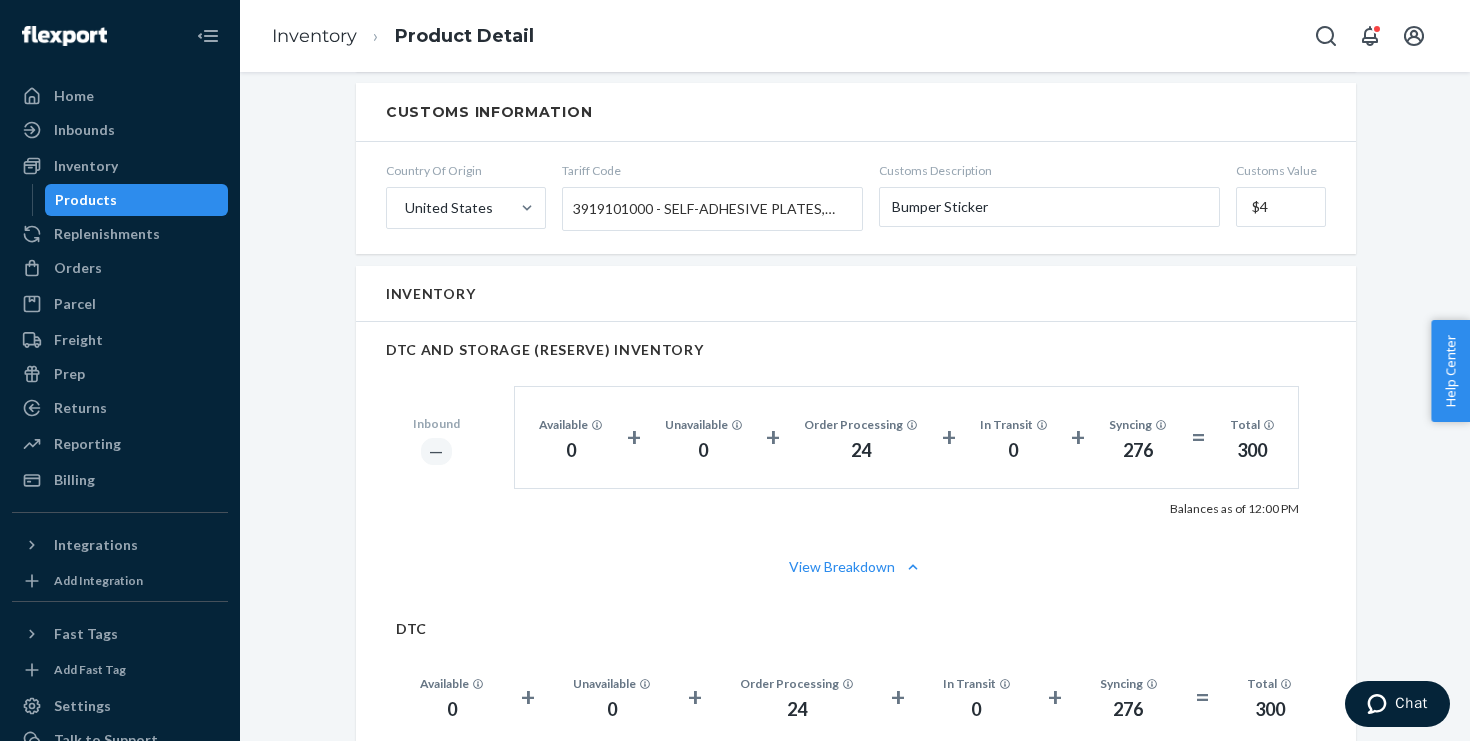 click on "=" at bounding box center [1198, 437] 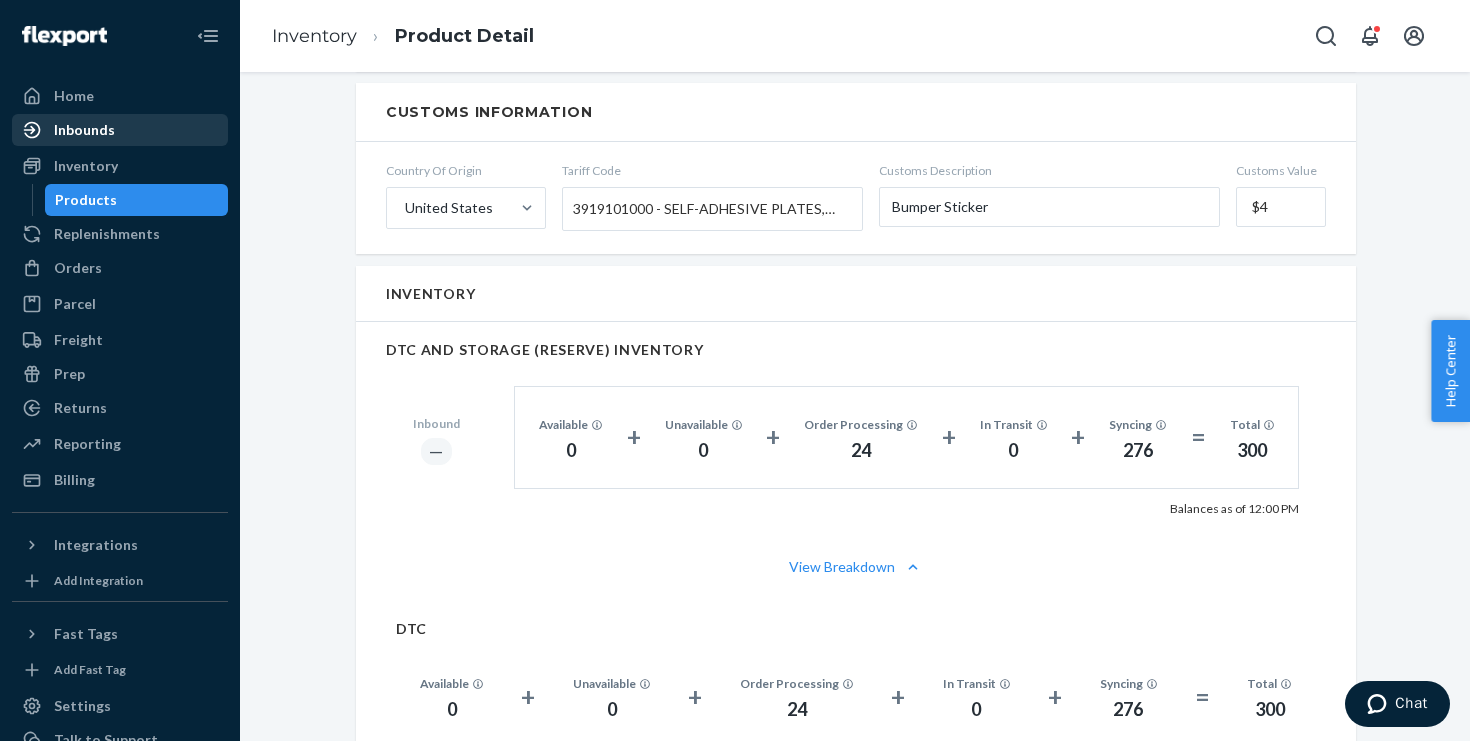 click on "Inbounds" at bounding box center (120, 130) 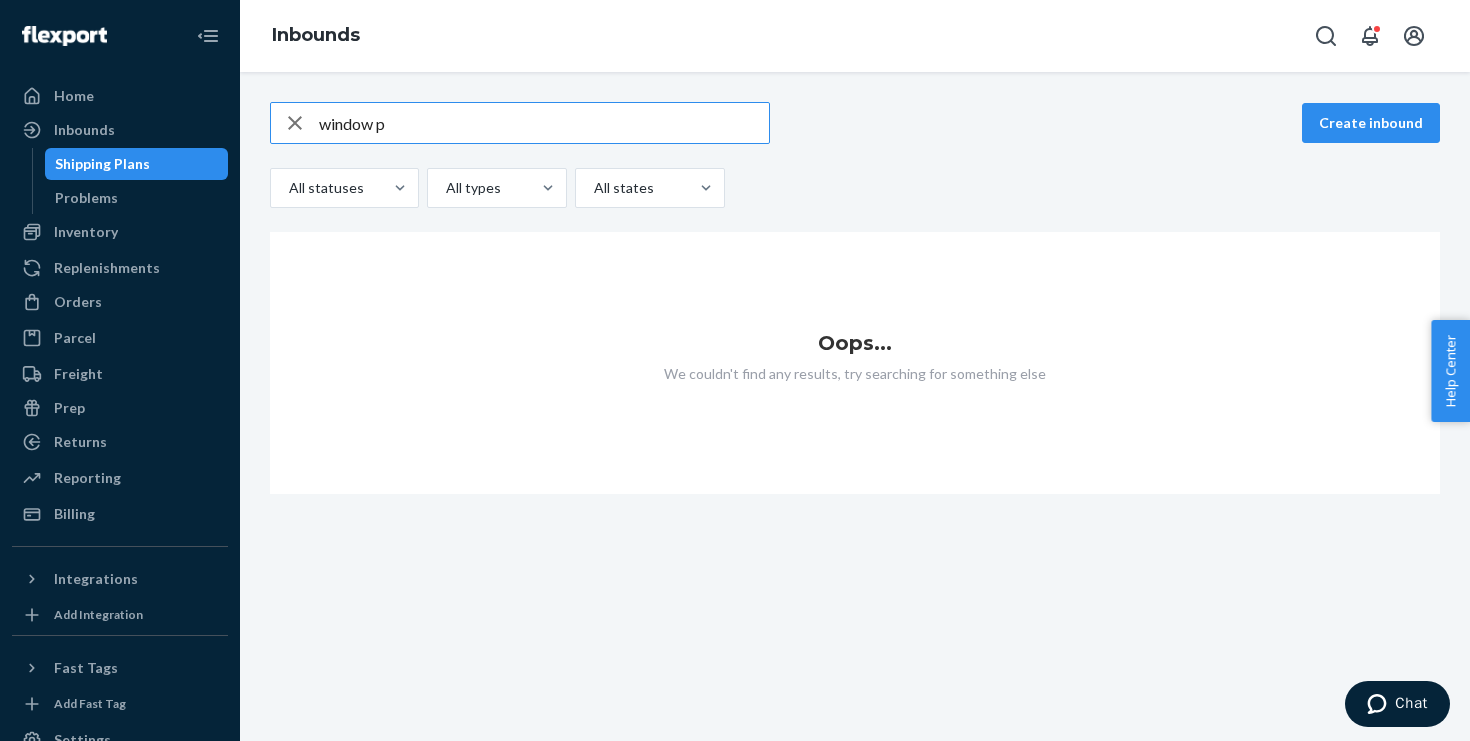 click on "window p" at bounding box center [544, 123] 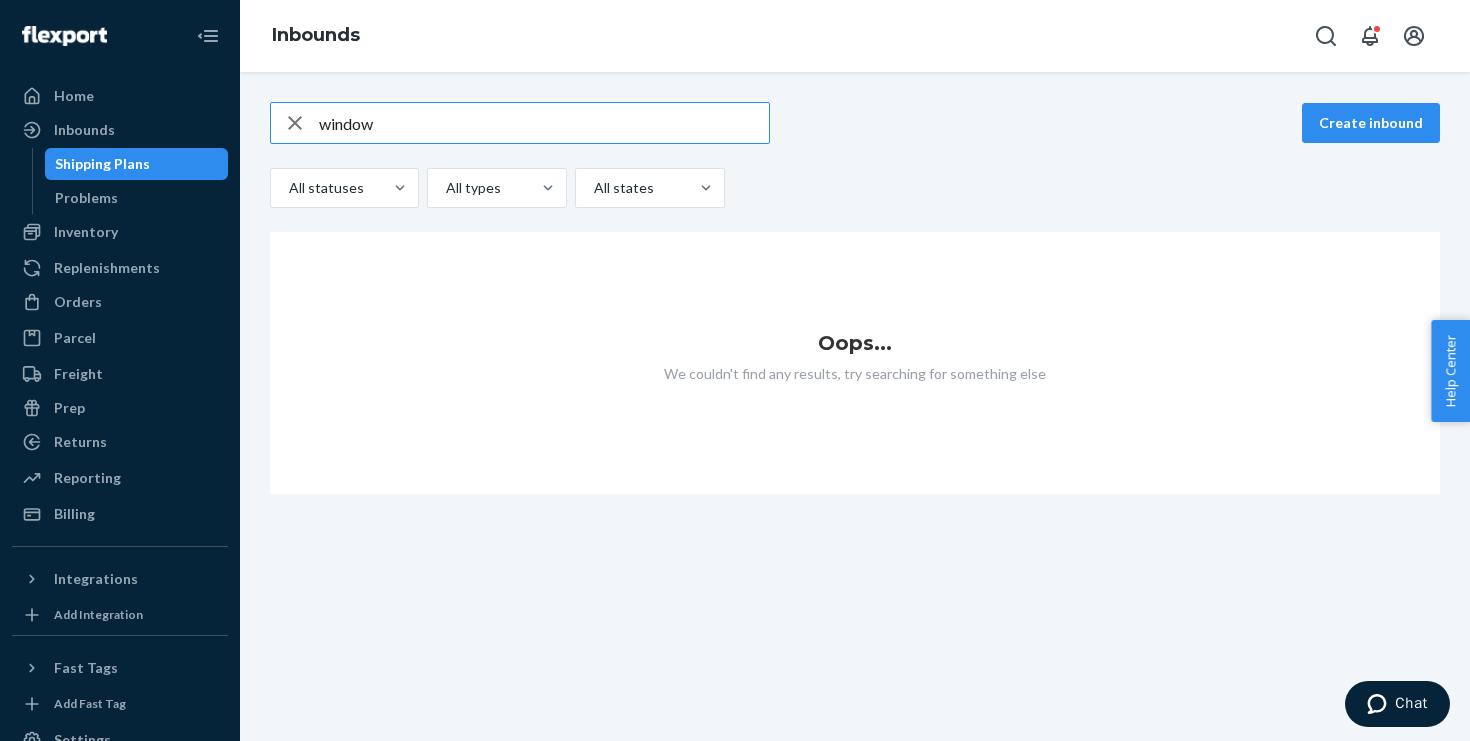 click on "window" at bounding box center [544, 123] 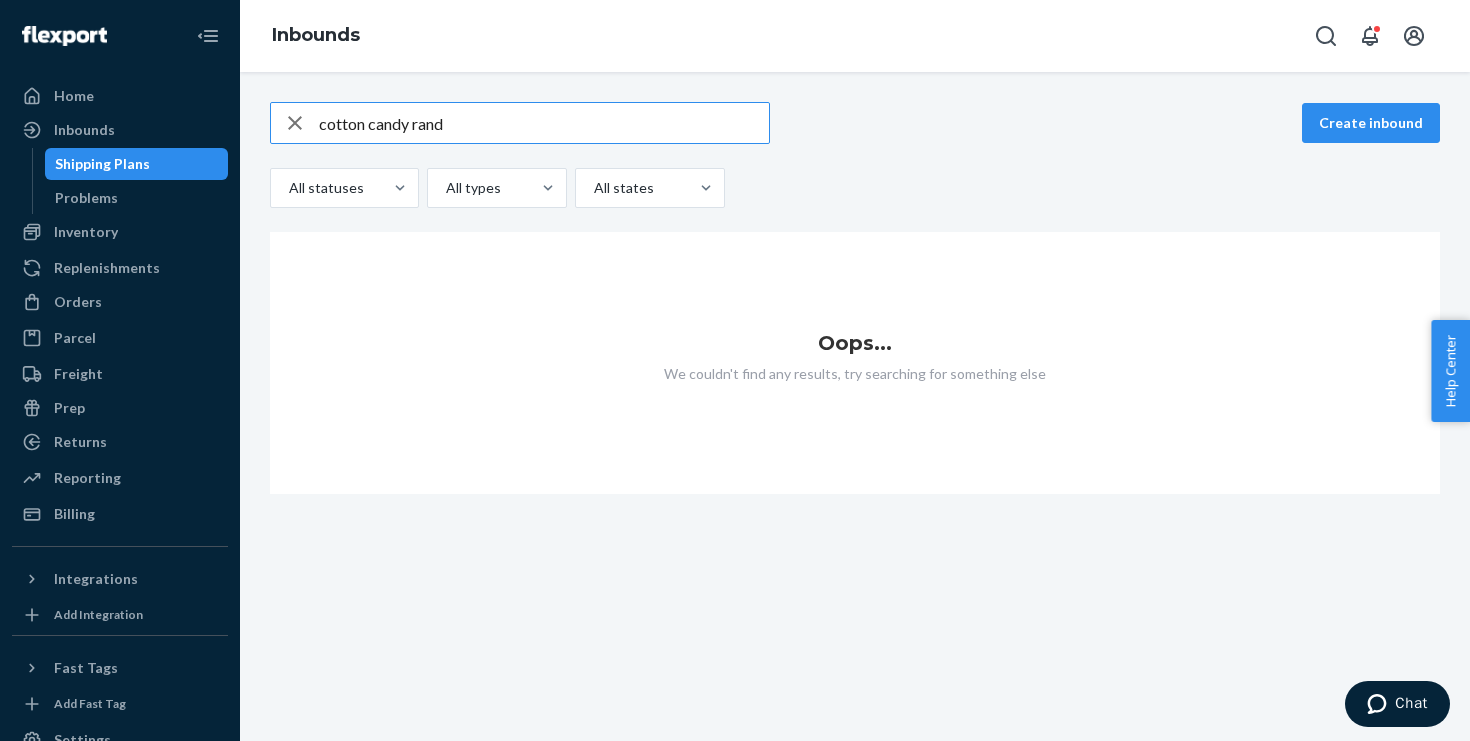 type on "cotton candy rand" 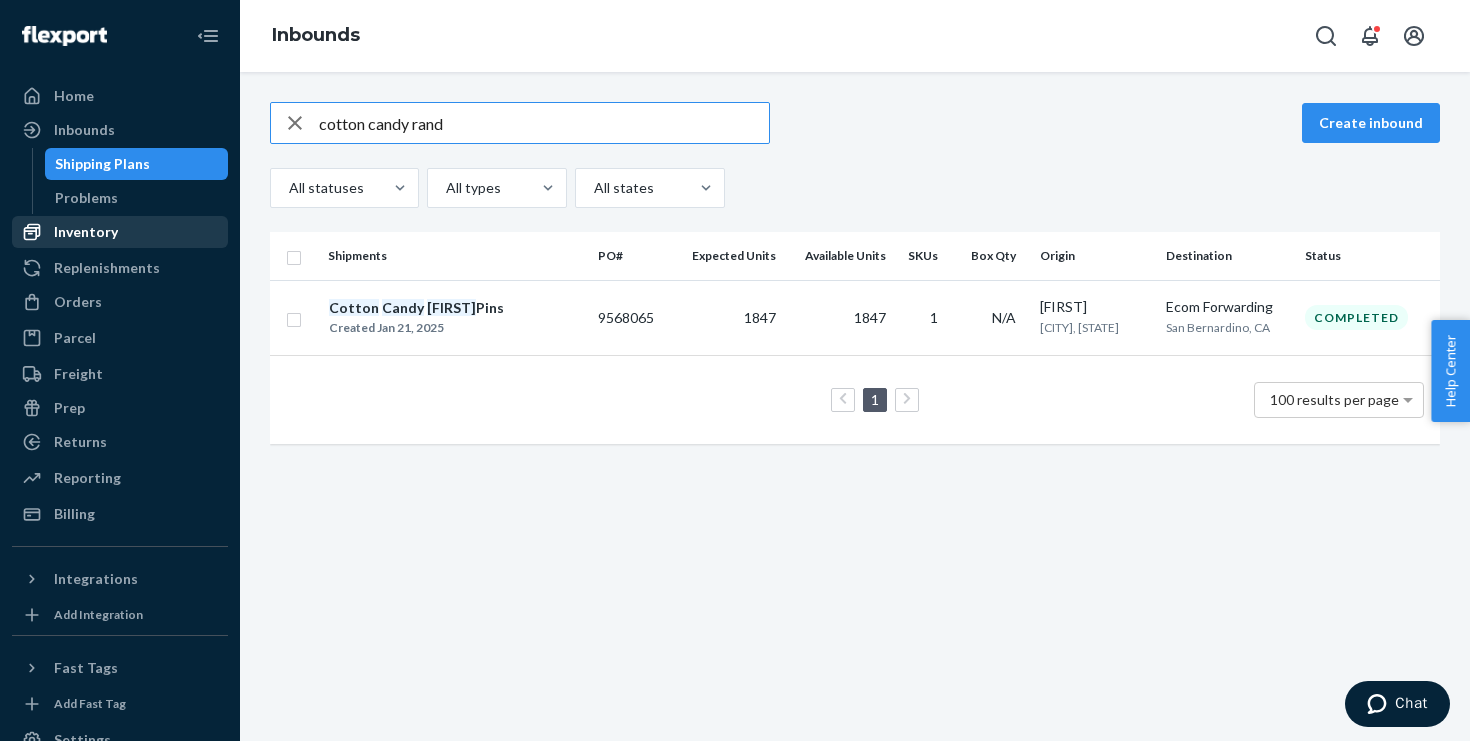 click on "Inventory" at bounding box center [86, 232] 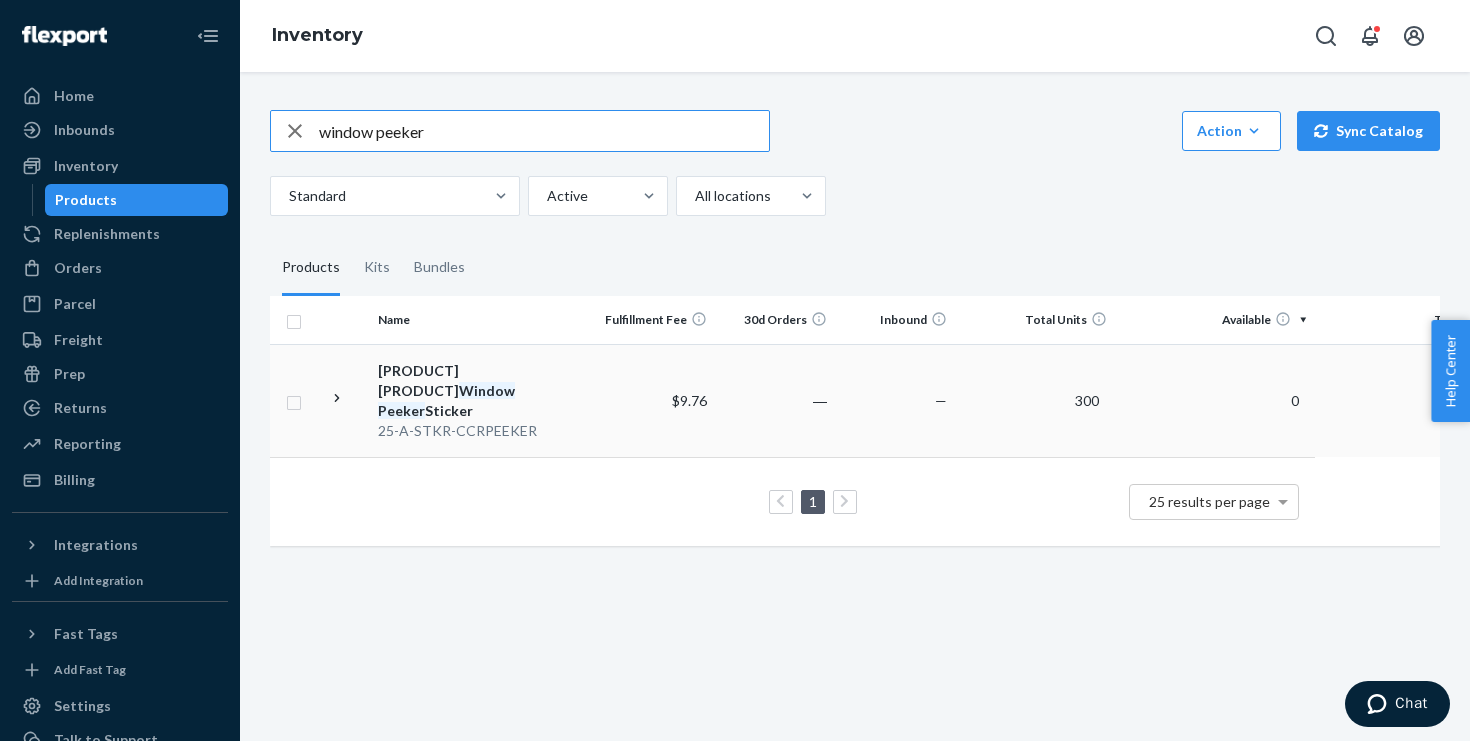 click on "[PRODUCT] [PRODUCT] [PRODUCT] [PRODUCT]" at bounding box center [482, 391] 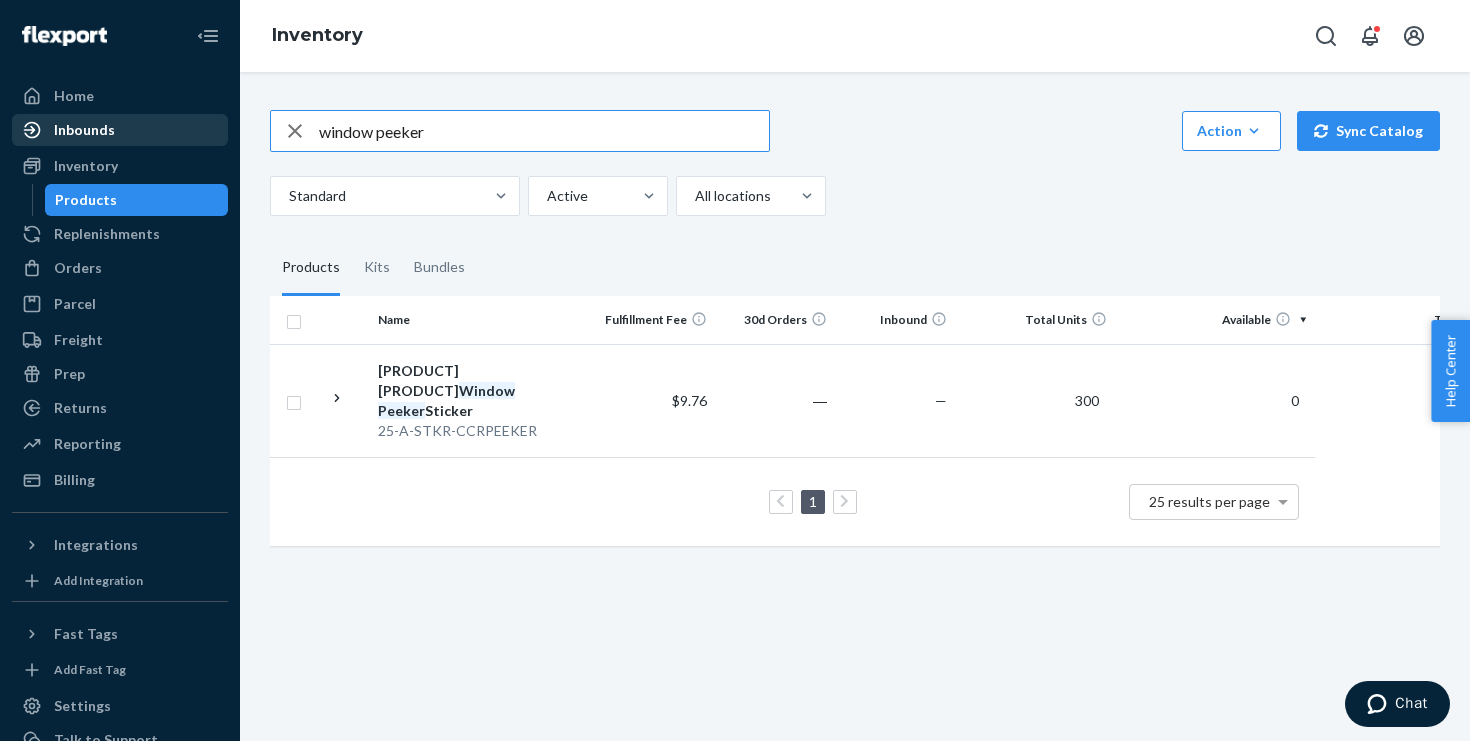 click on "Inbounds" at bounding box center (84, 130) 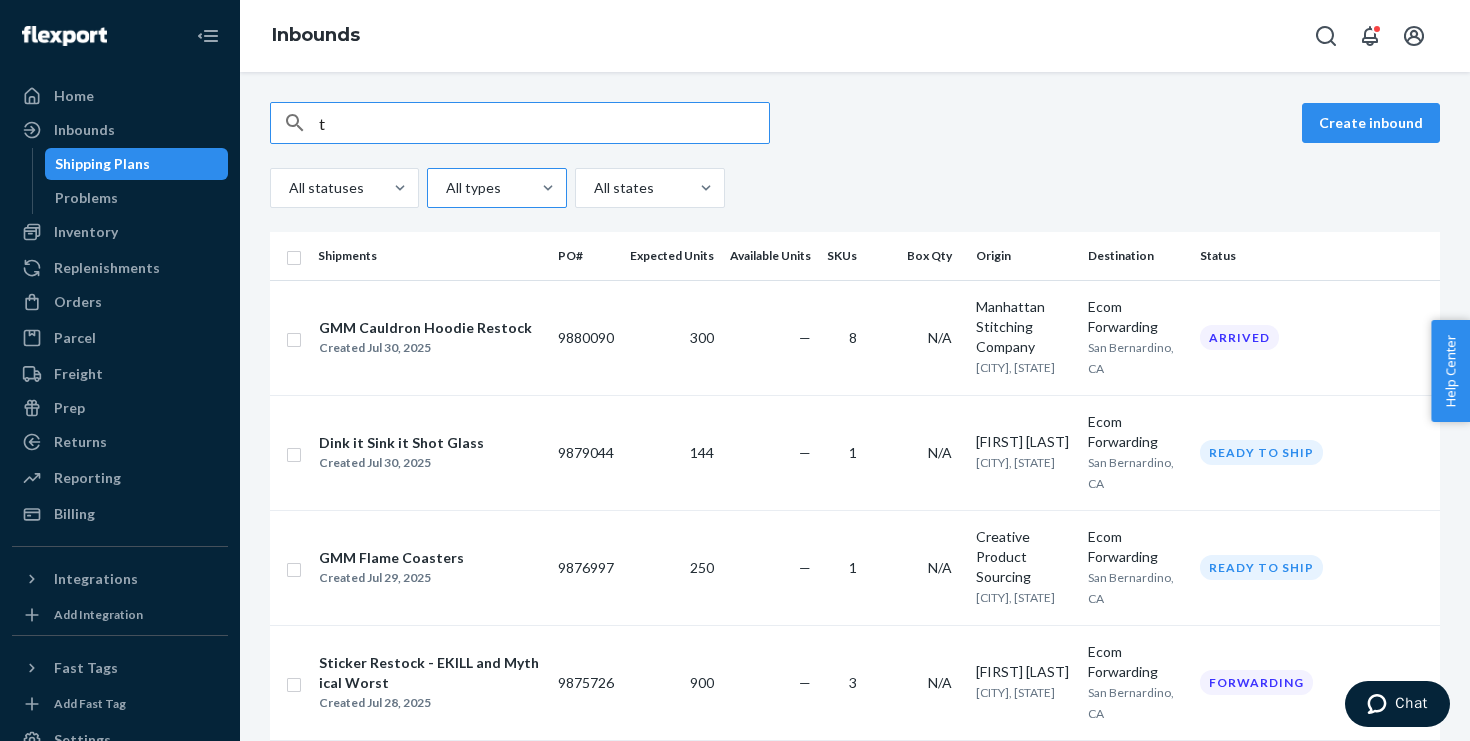 type on "ts" 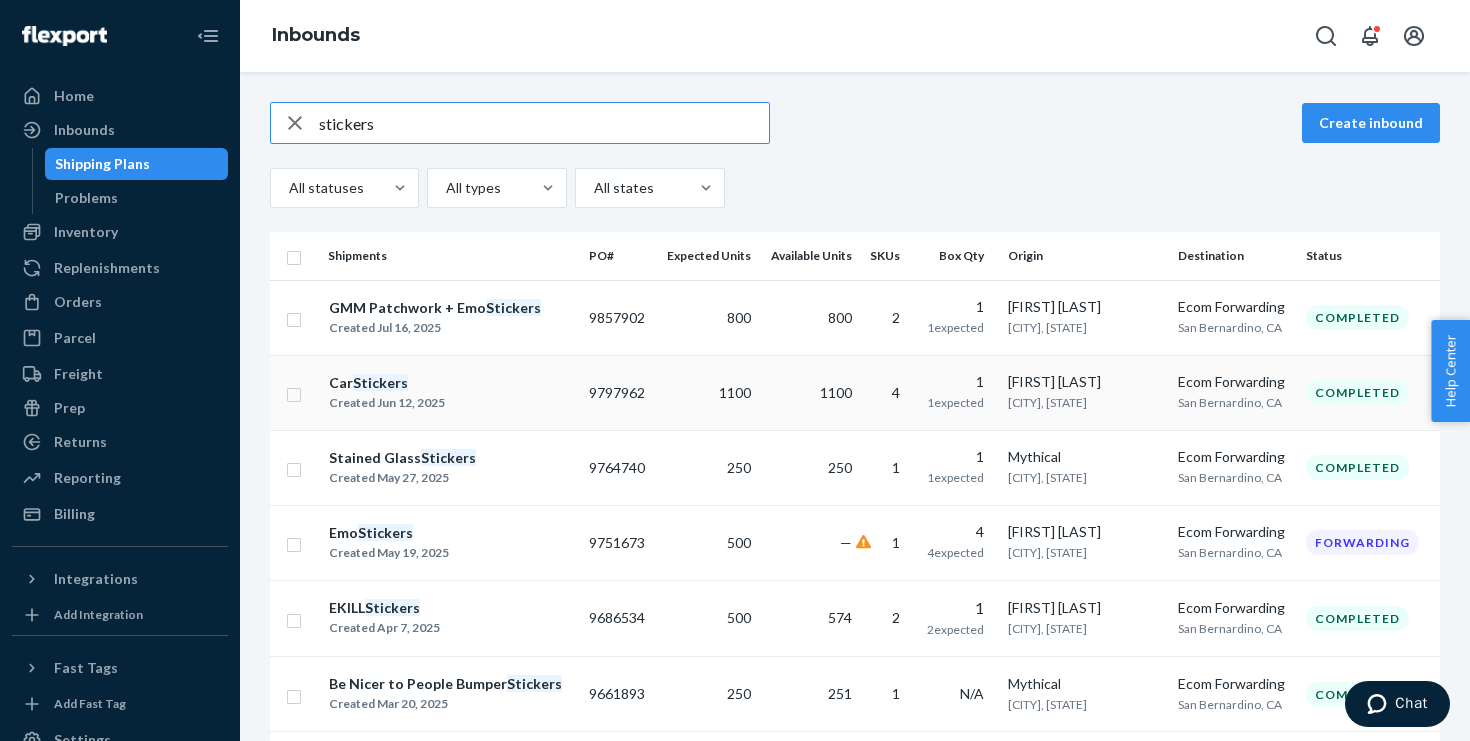 type on "stickers" 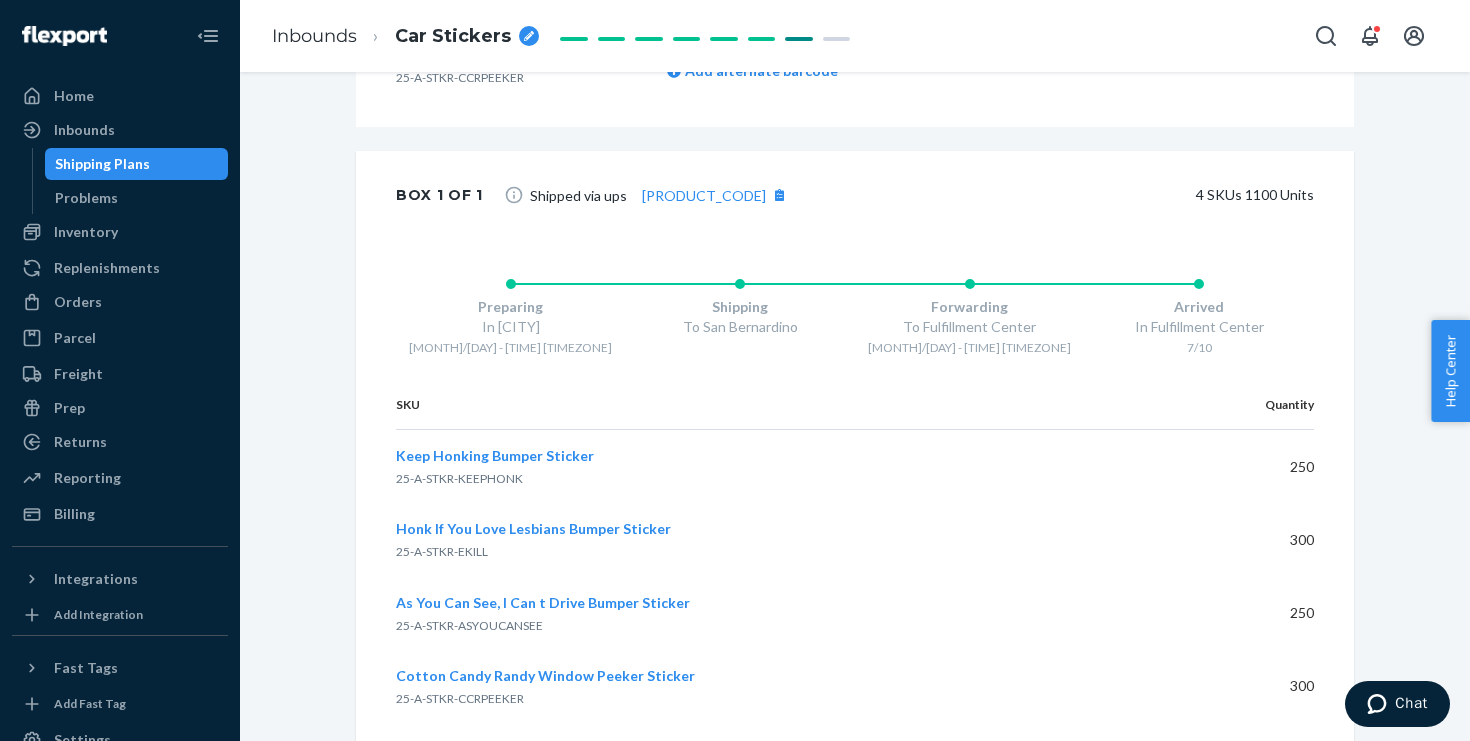 scroll, scrollTop: 1316, scrollLeft: 0, axis: vertical 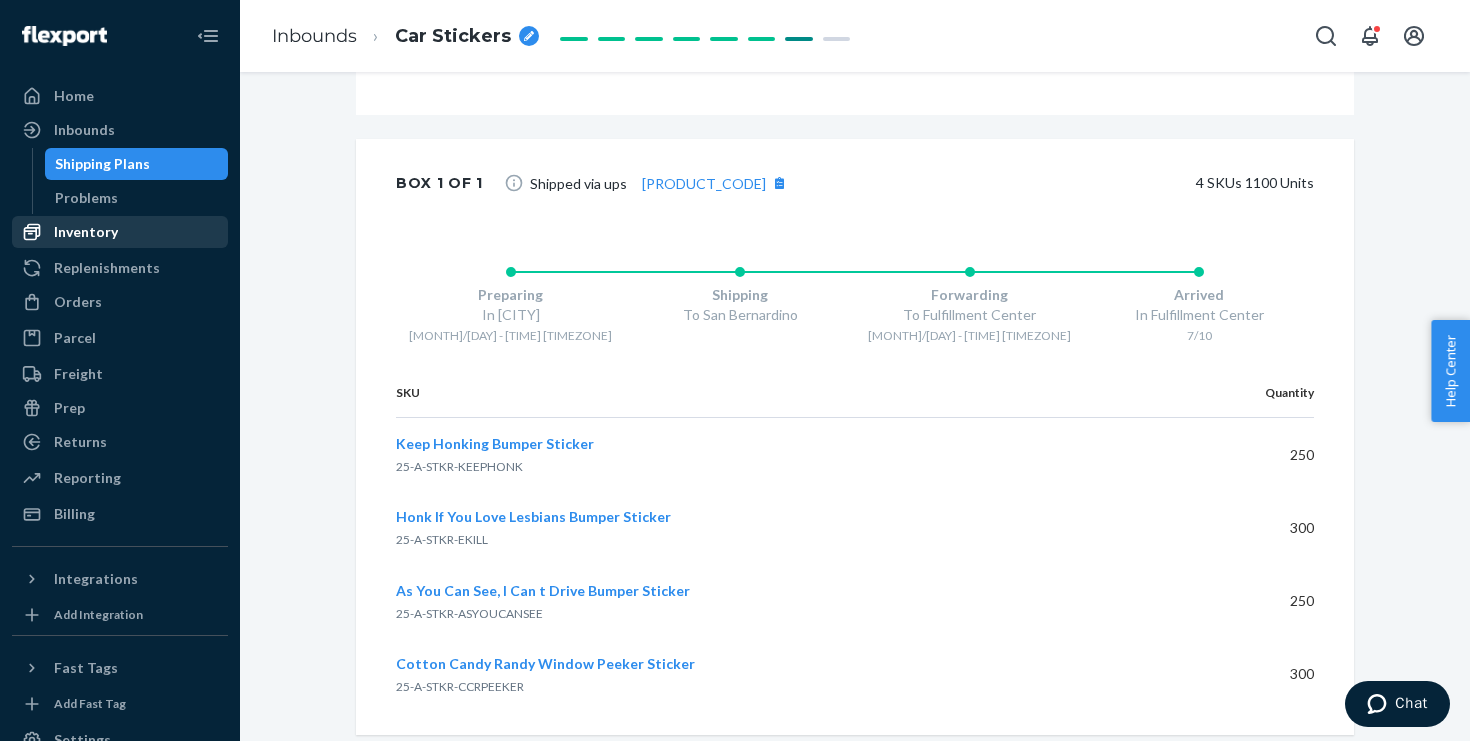 click on "Inventory" at bounding box center [86, 232] 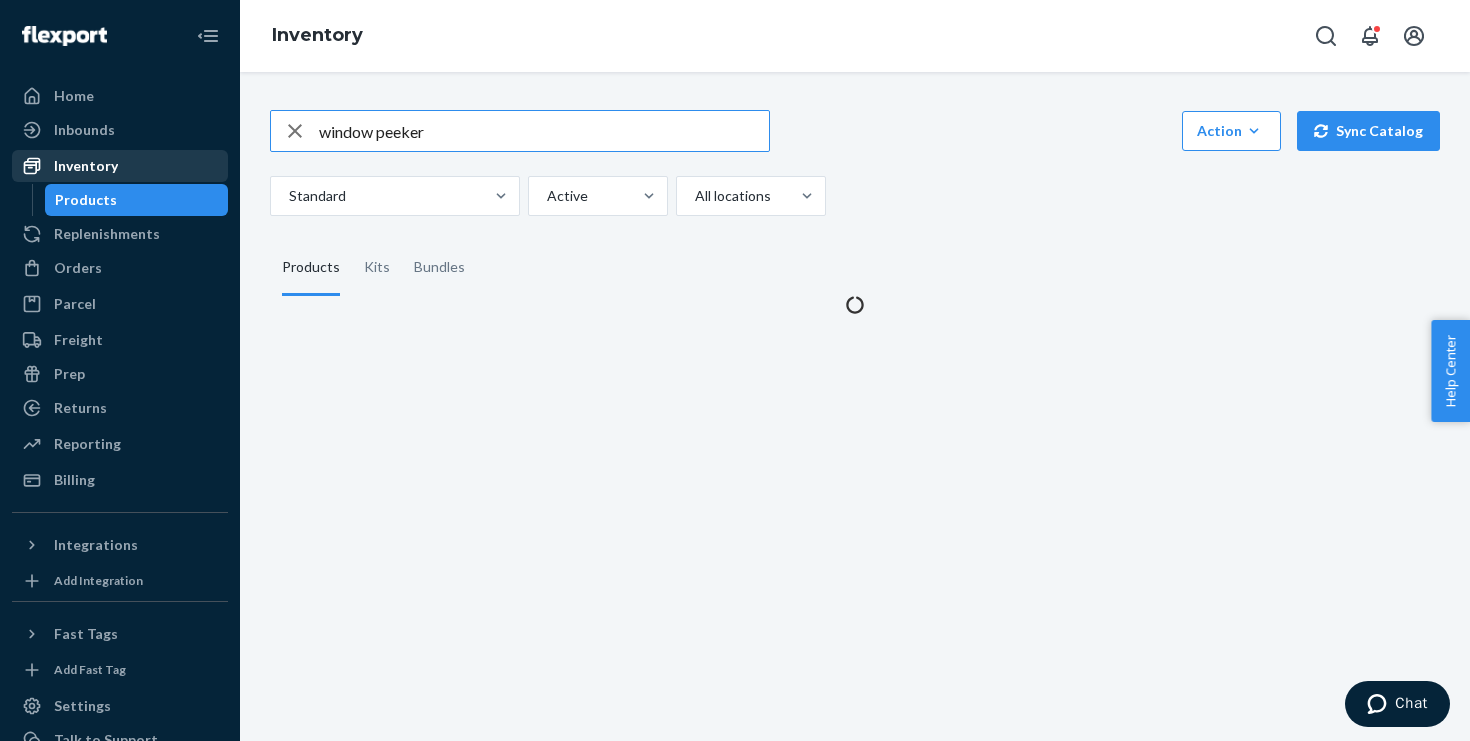 scroll, scrollTop: 0, scrollLeft: 0, axis: both 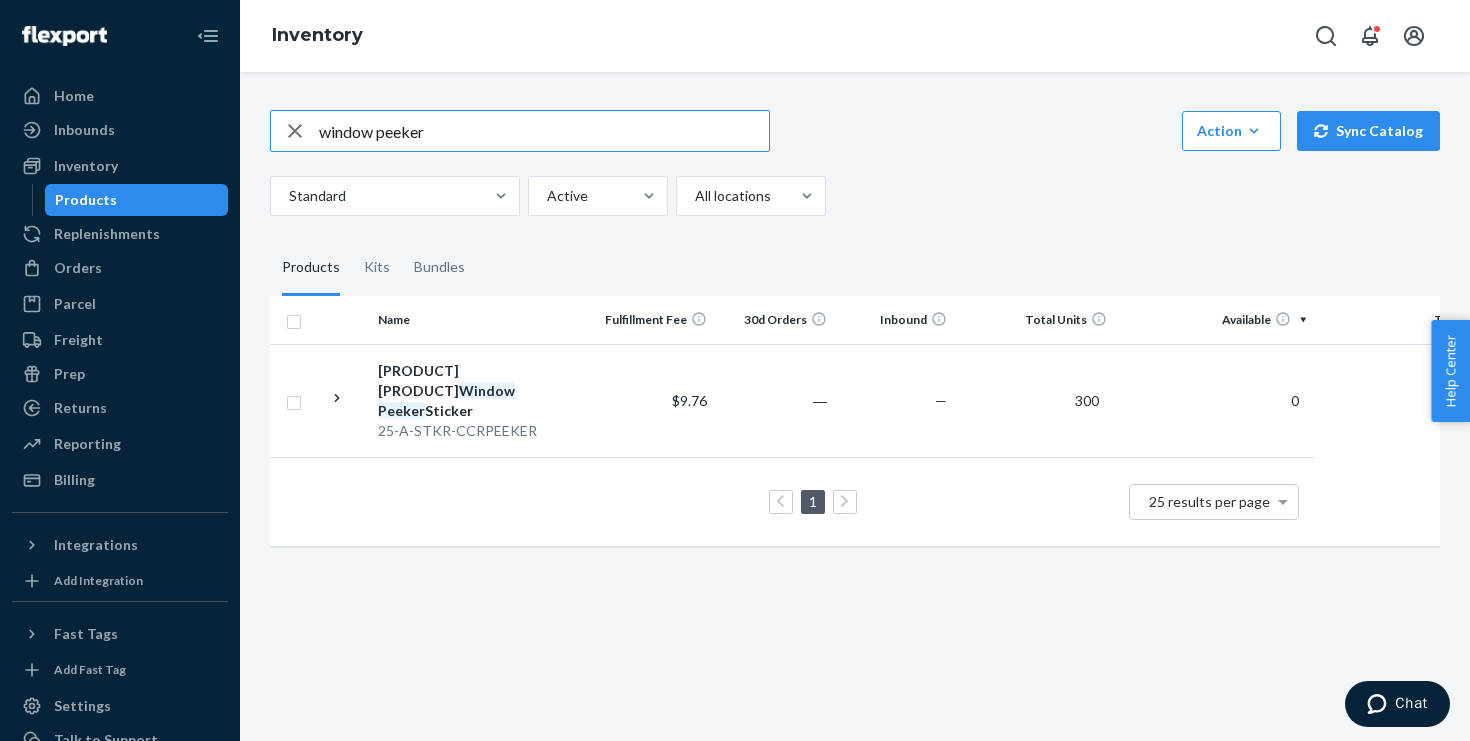 click on "window peeker" at bounding box center [544, 131] 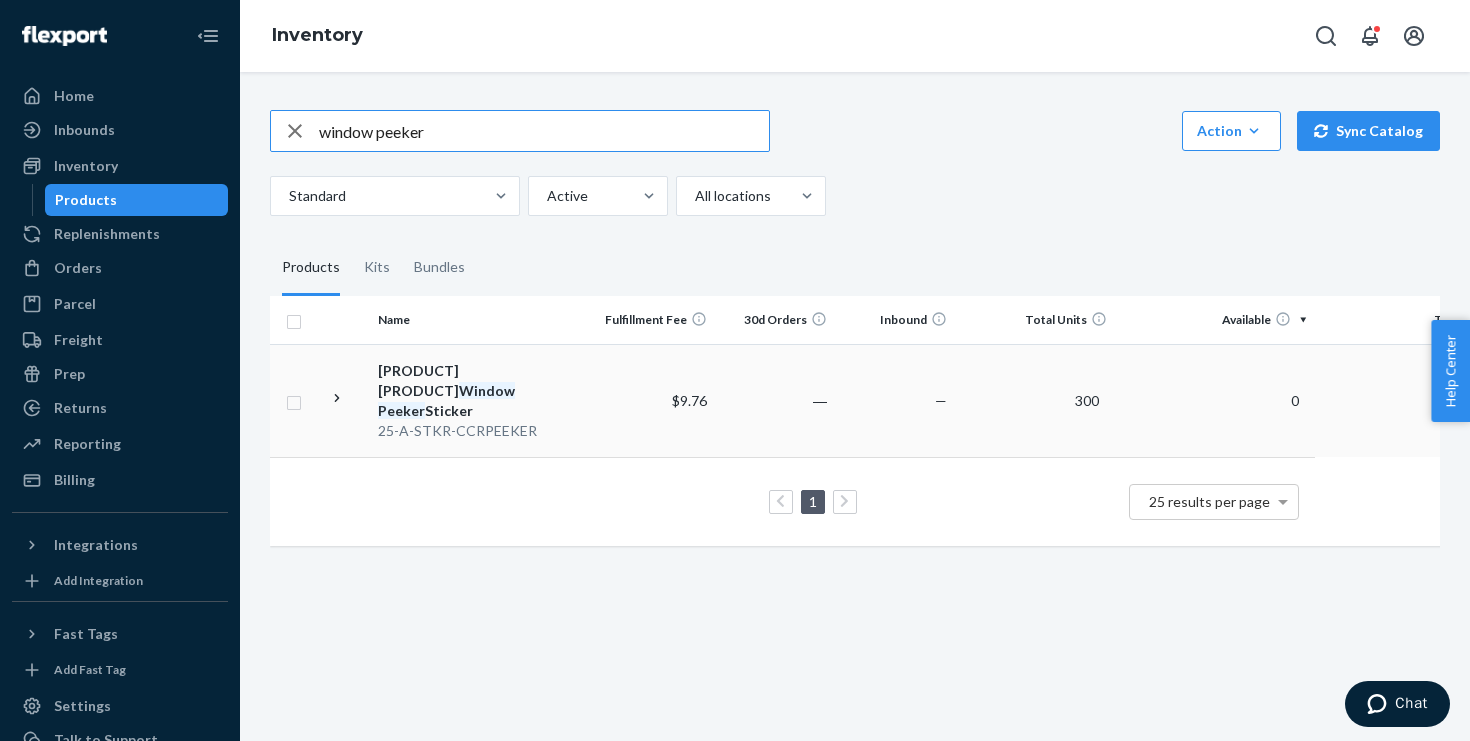 click on "[PRODUCT] [PRODUCT] [PRODUCT] [PRODUCT]" at bounding box center (482, 391) 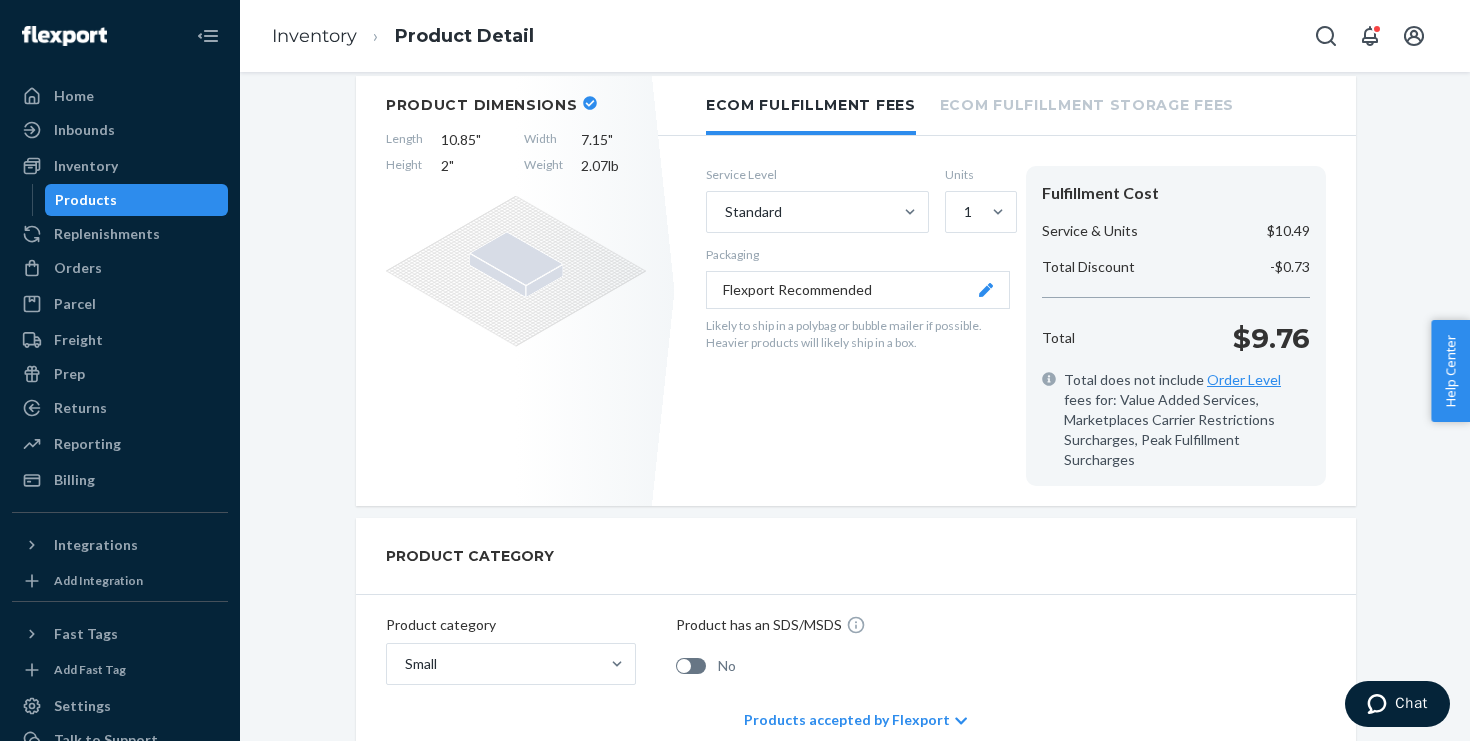 scroll, scrollTop: 327, scrollLeft: 0, axis: vertical 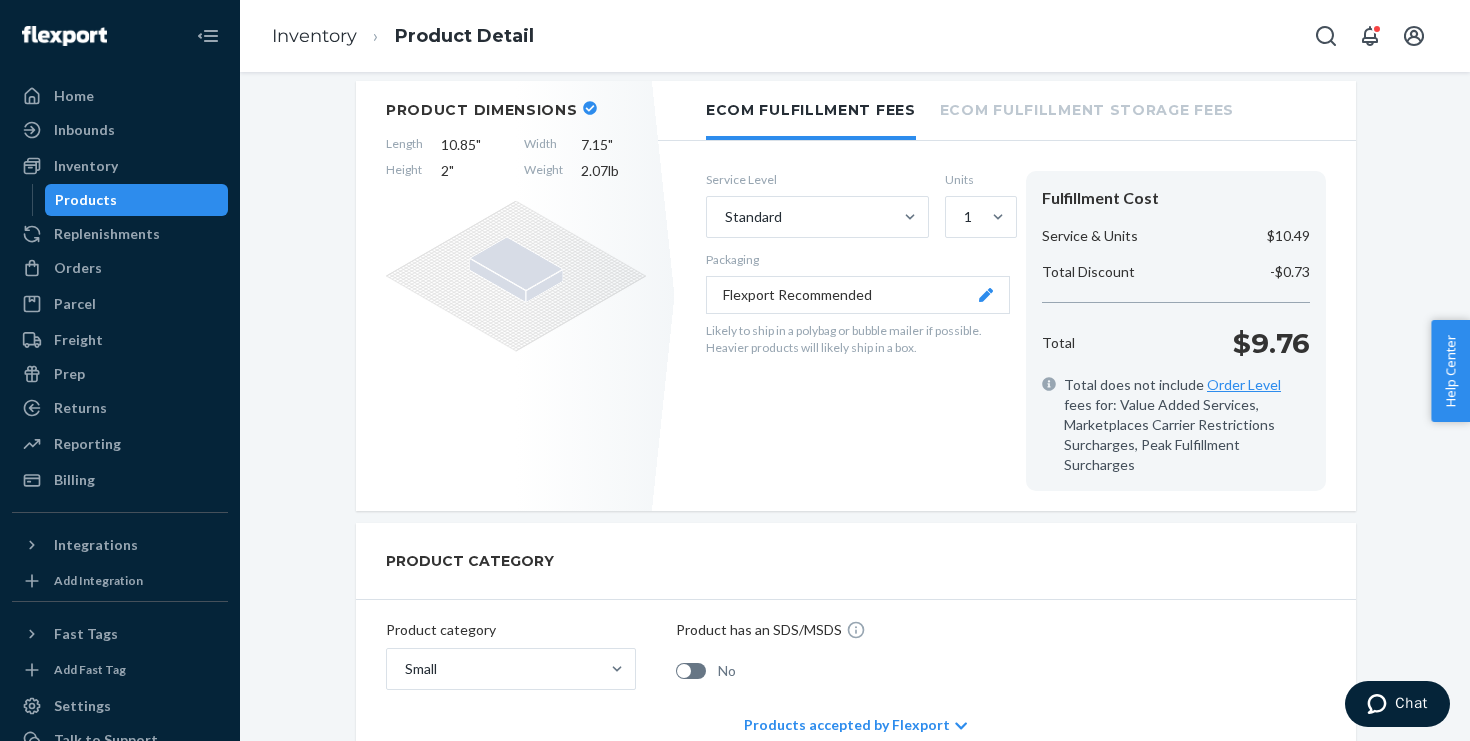 click 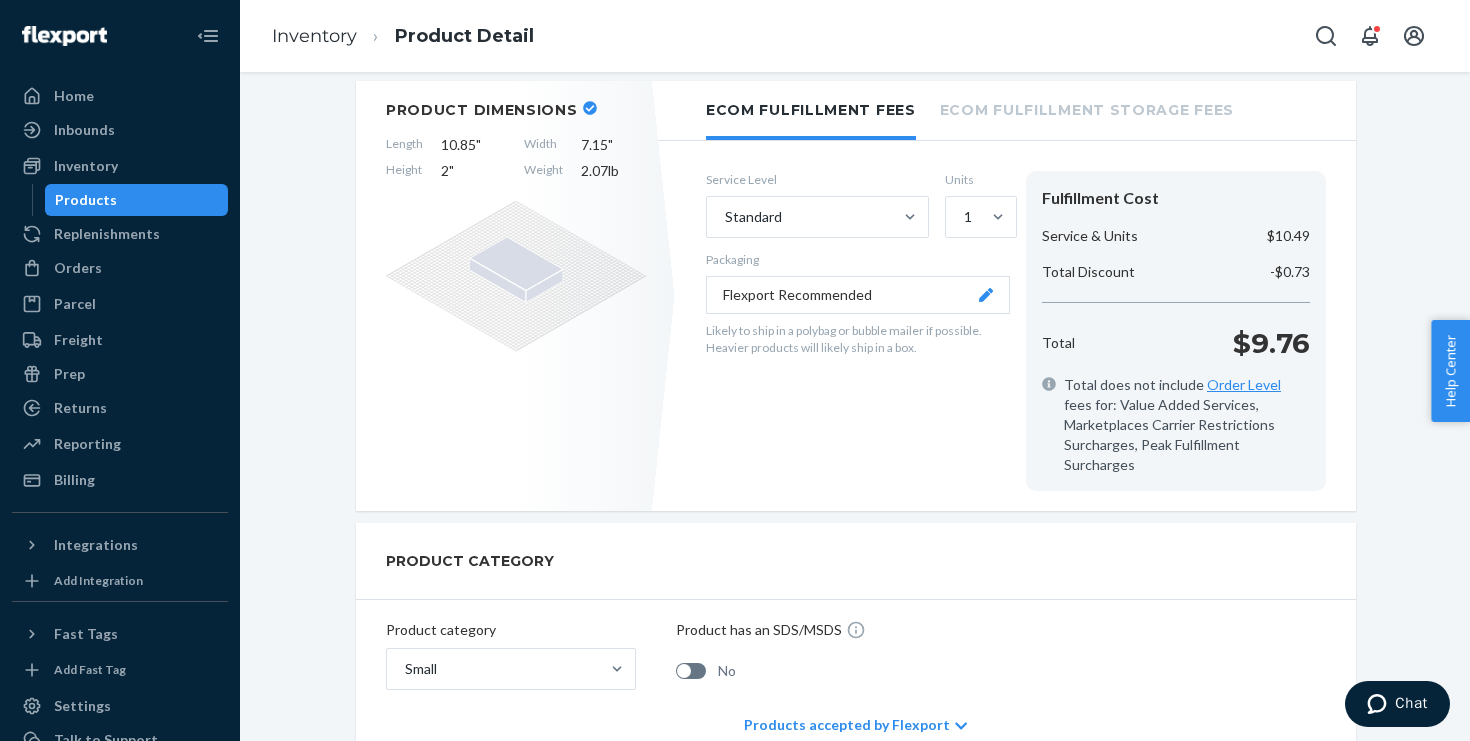 click on "10.85 "" at bounding box center [473, 145] 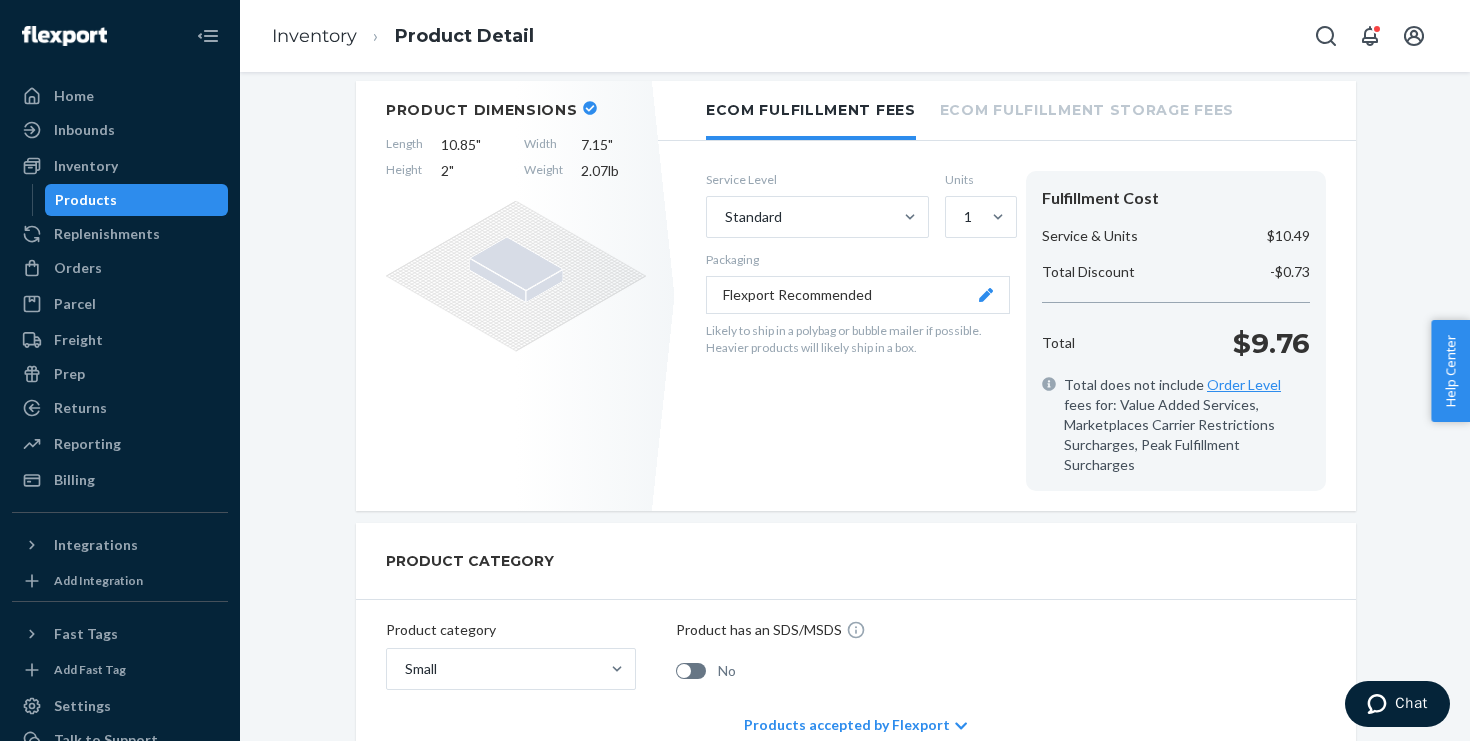 click on "Product Dimensions" at bounding box center [516, 110] 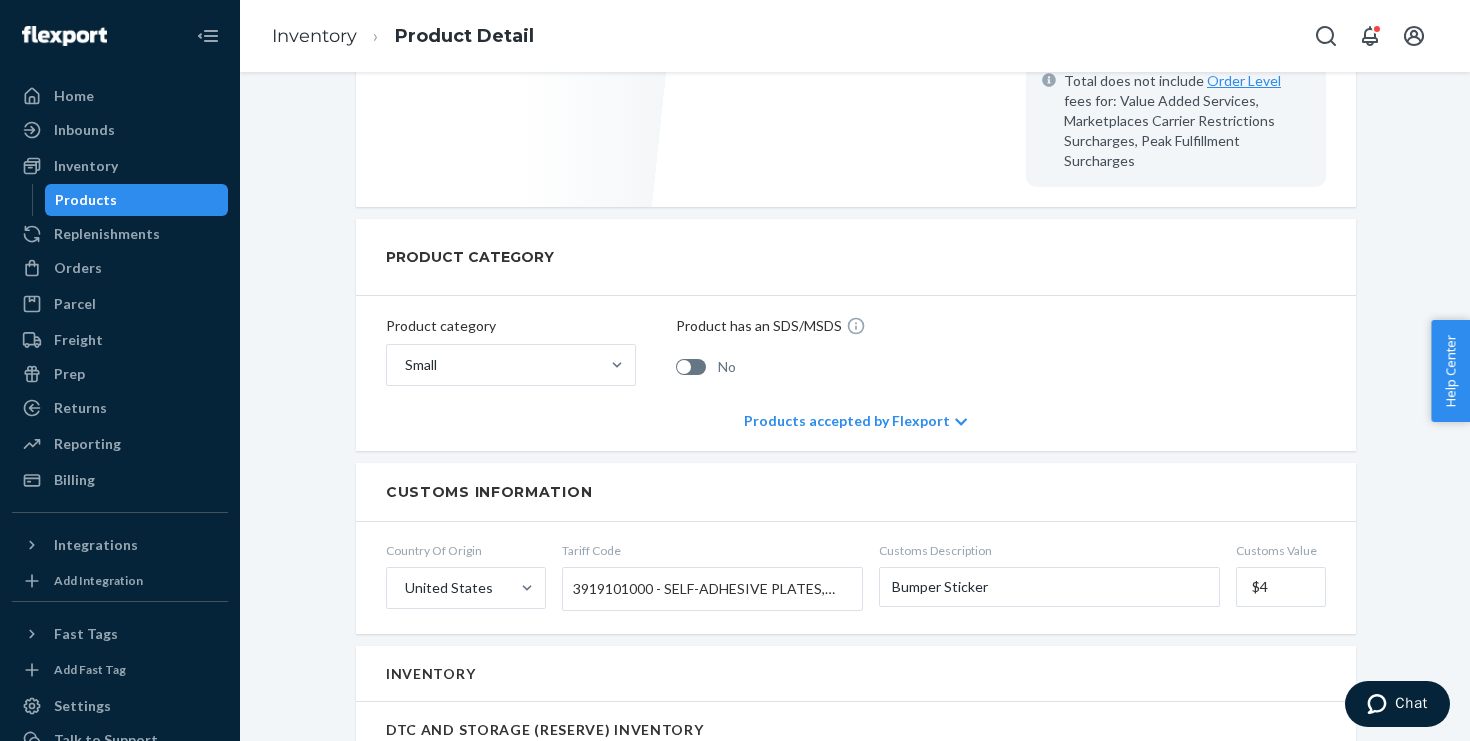 scroll, scrollTop: 0, scrollLeft: 0, axis: both 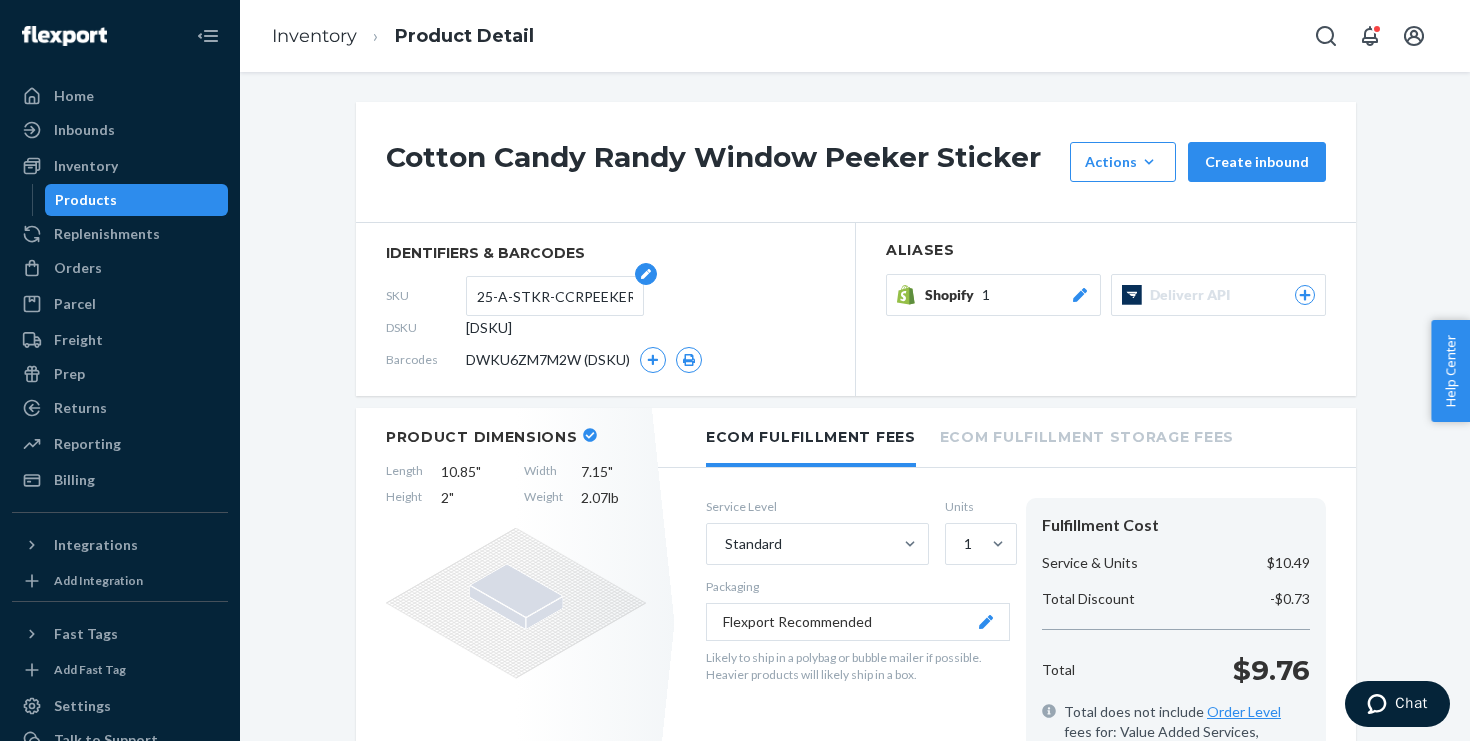 click on "25-A-STKR-CCRPEEKER" at bounding box center [555, 296] 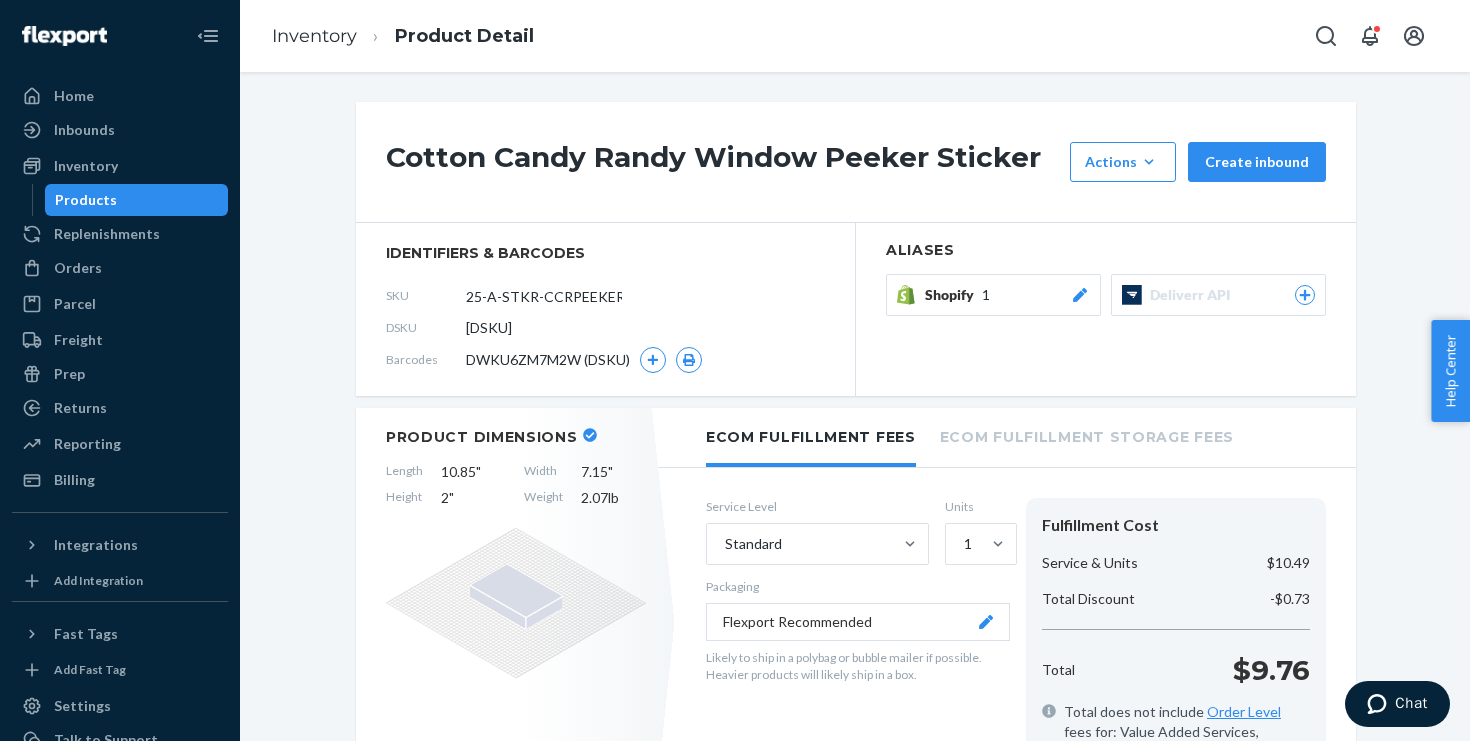 click on "DSKU DWKU6ZM7M2W" at bounding box center (605, 328) 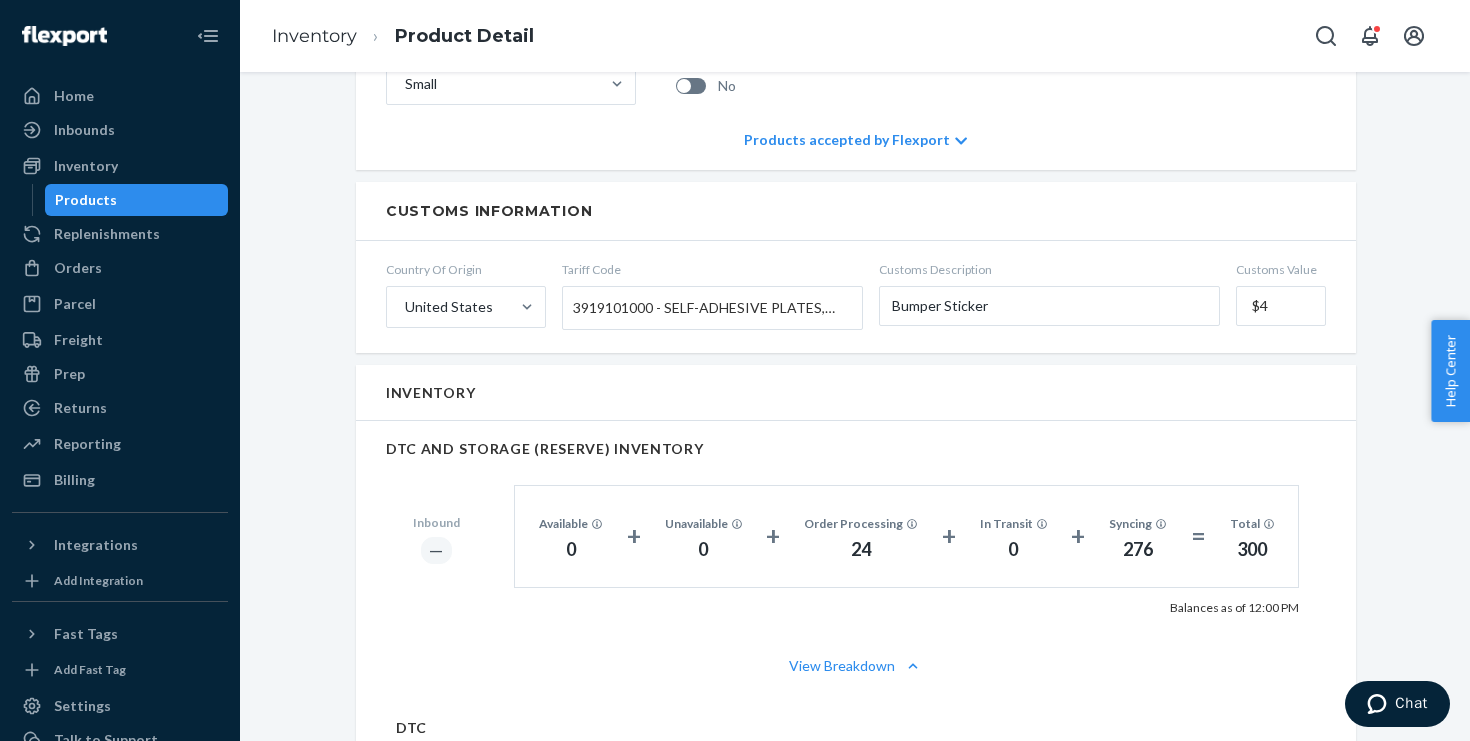 scroll, scrollTop: 1004, scrollLeft: 0, axis: vertical 